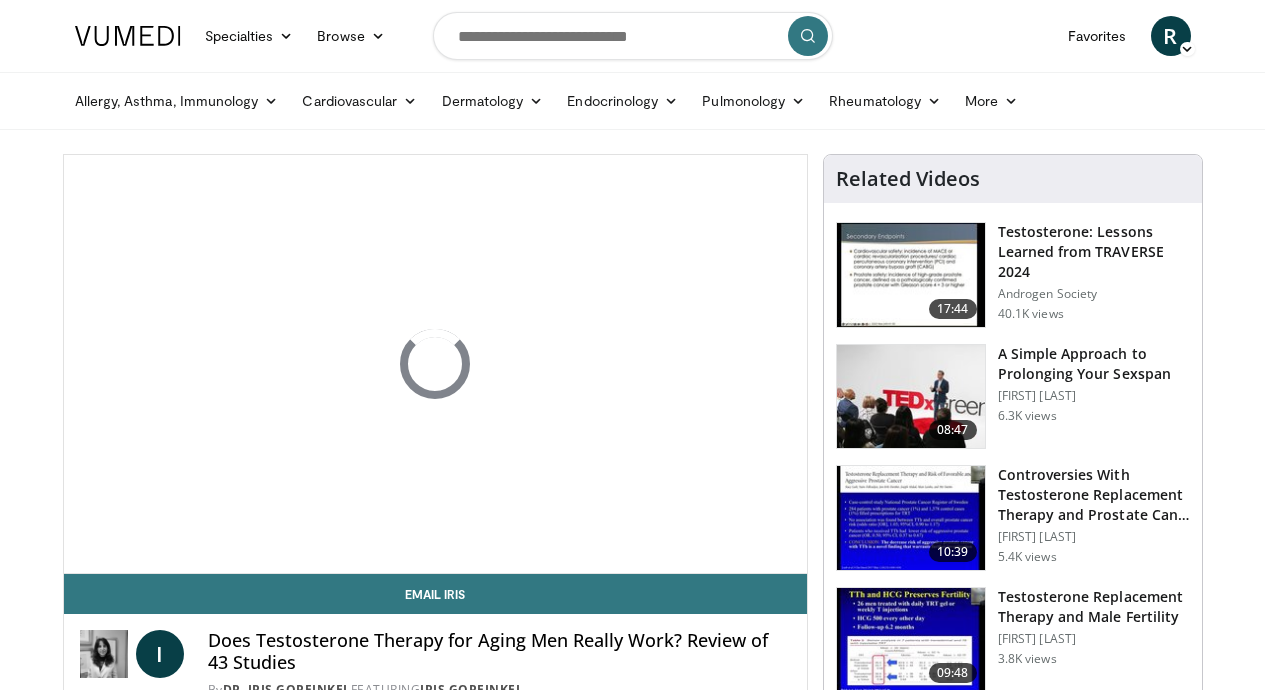 scroll, scrollTop: 0, scrollLeft: 0, axis: both 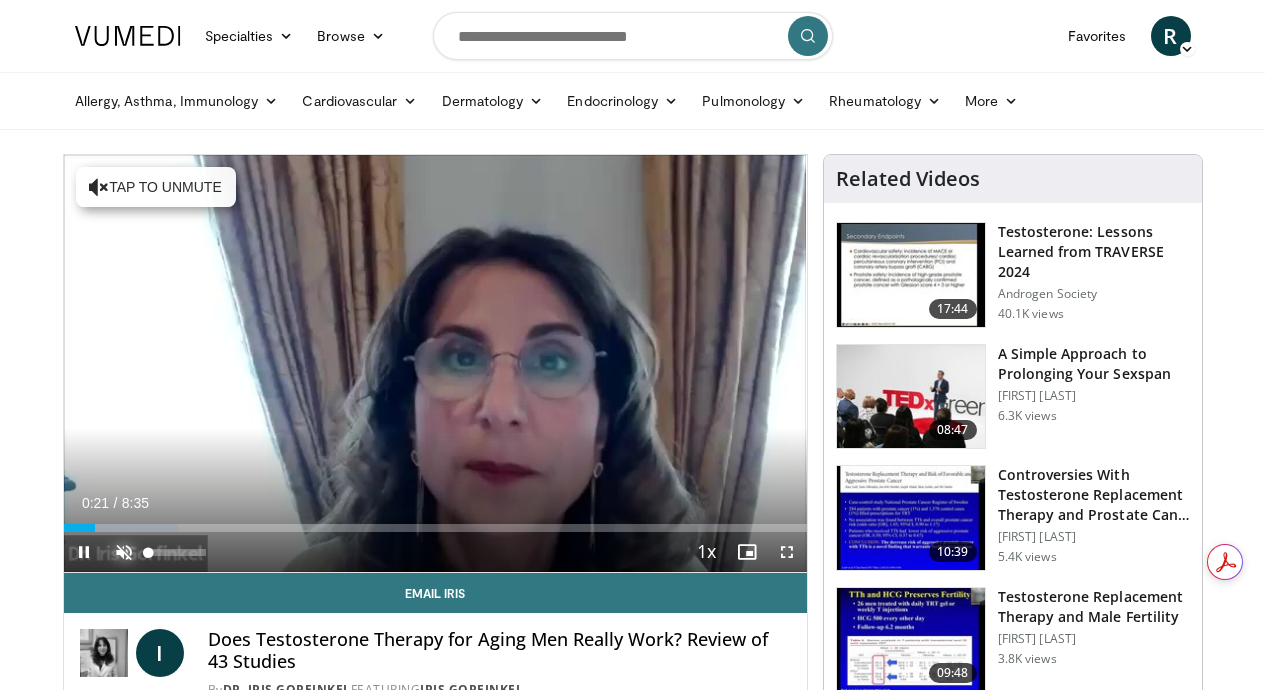 click at bounding box center (124, 552) 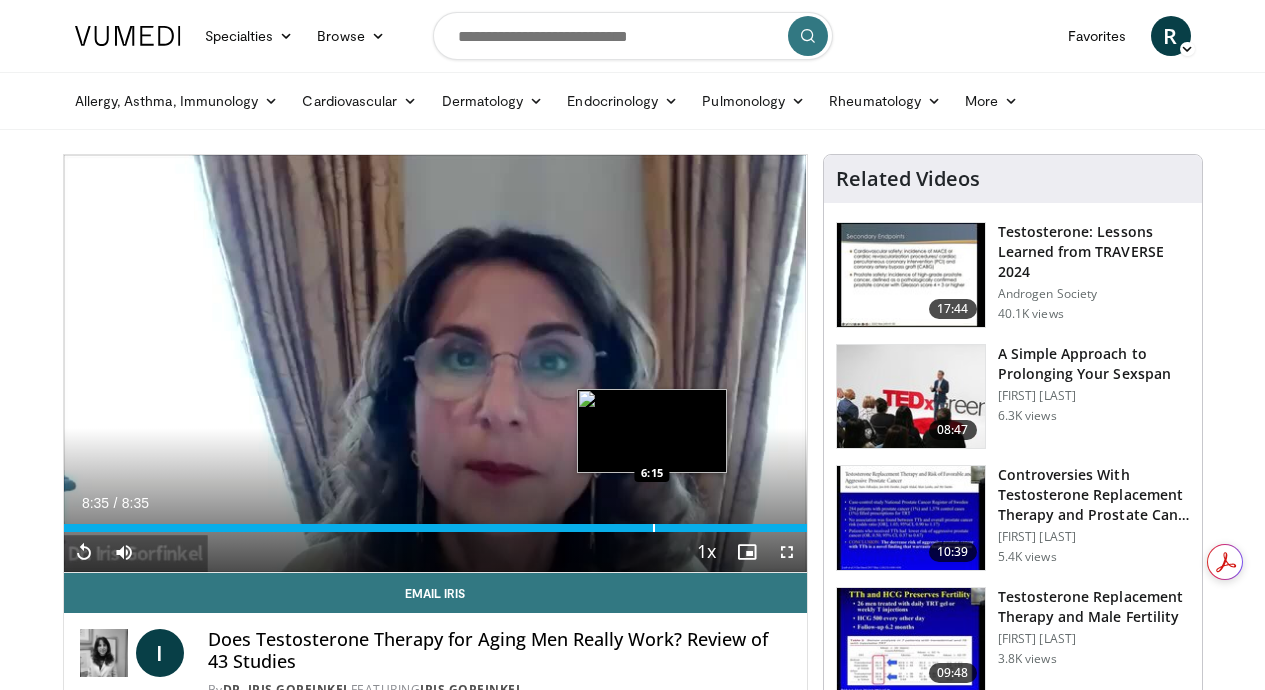 click at bounding box center [654, 528] 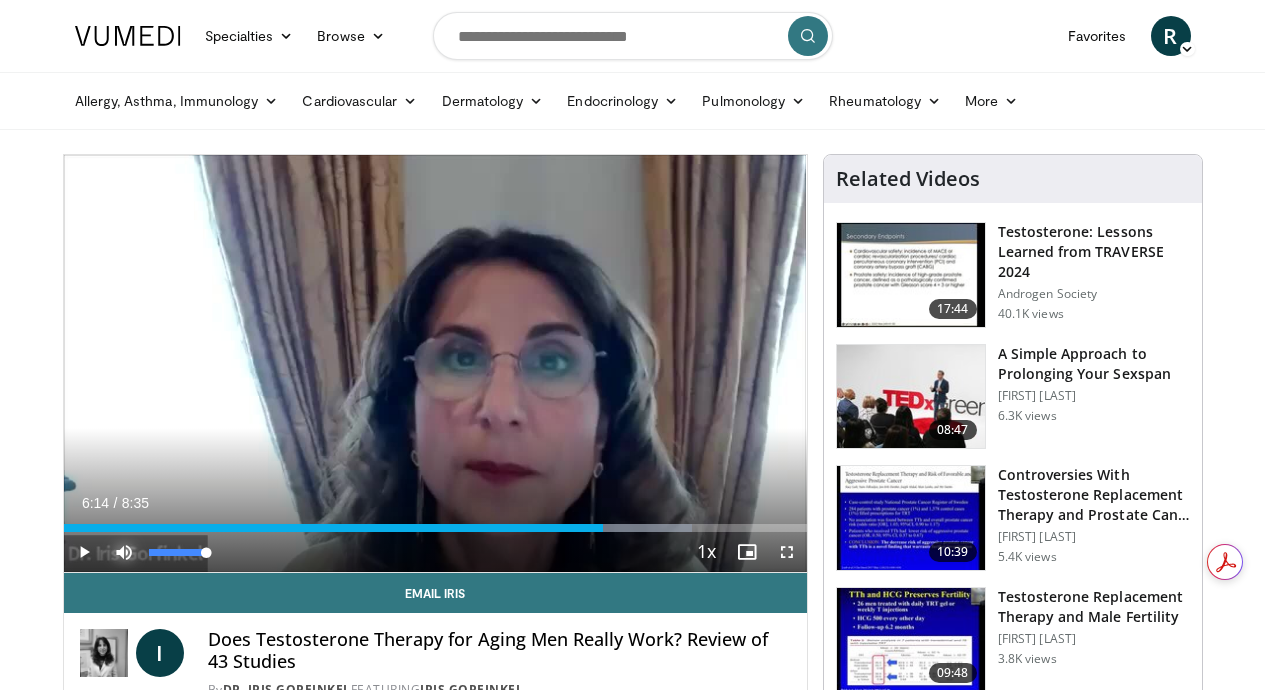 click at bounding box center (124, 552) 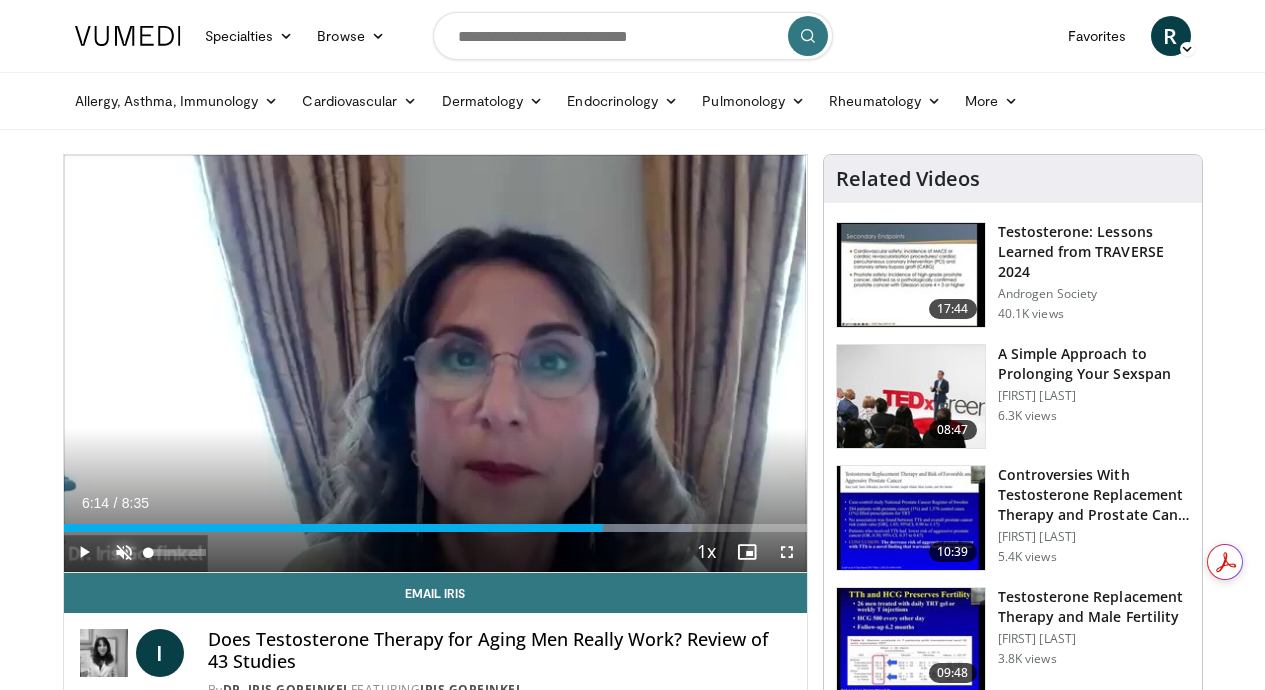 click at bounding box center (124, 552) 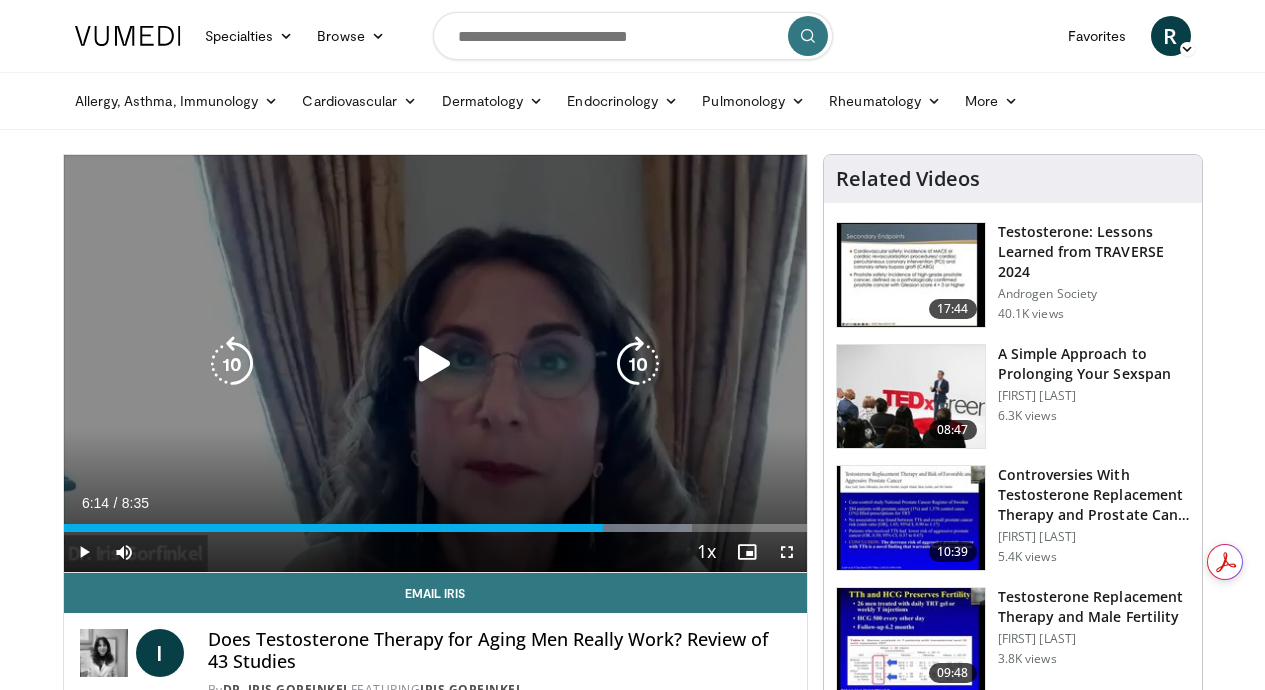 click at bounding box center [435, 364] 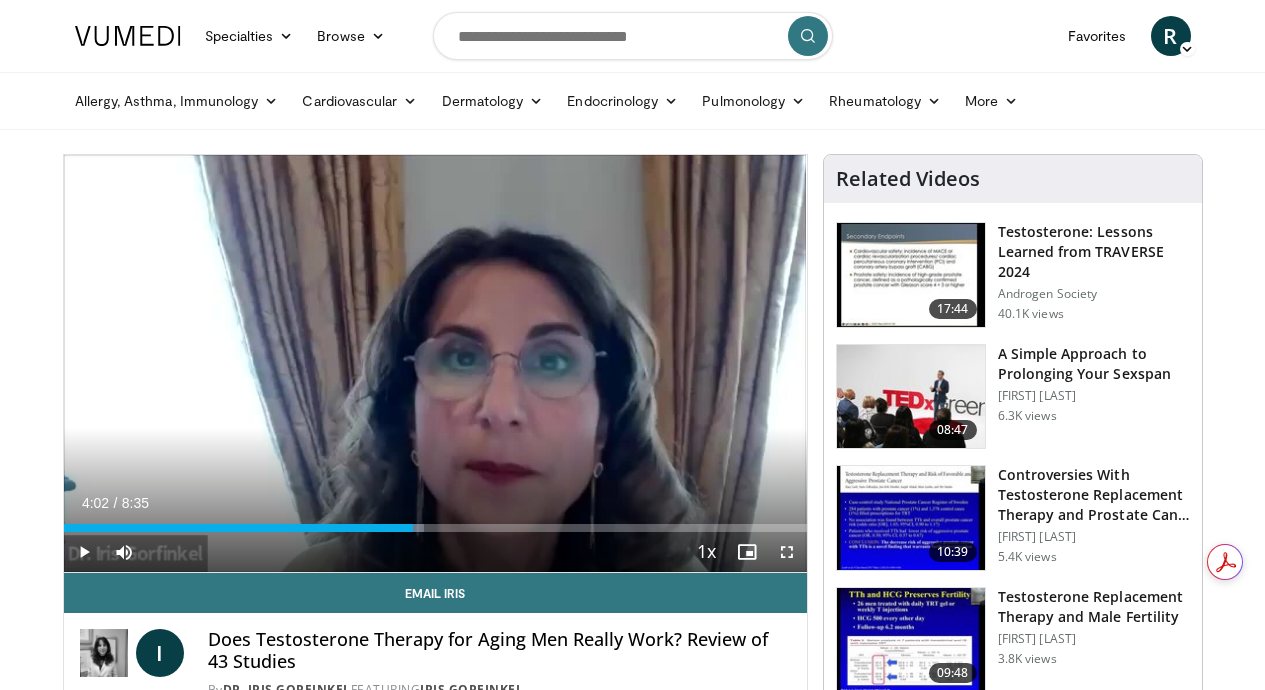 drag, startPoint x: 787, startPoint y: 560, endPoint x: 394, endPoint y: 559, distance: 393.00128 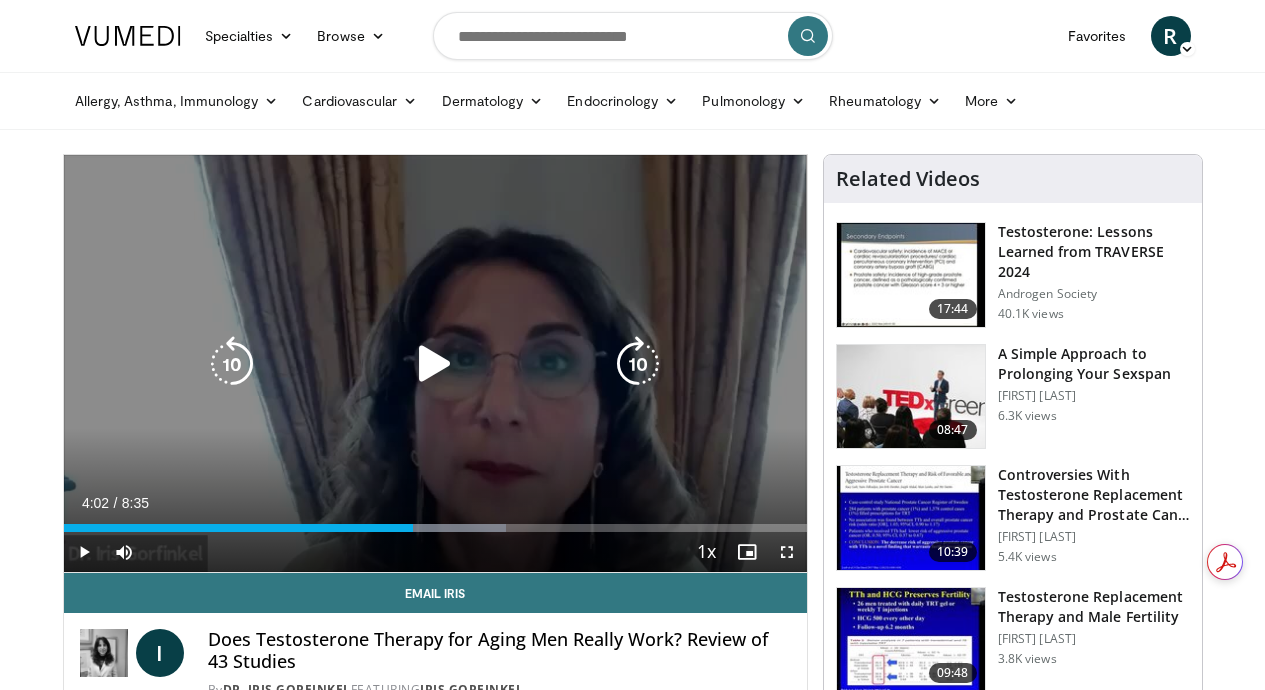 click at bounding box center (435, 364) 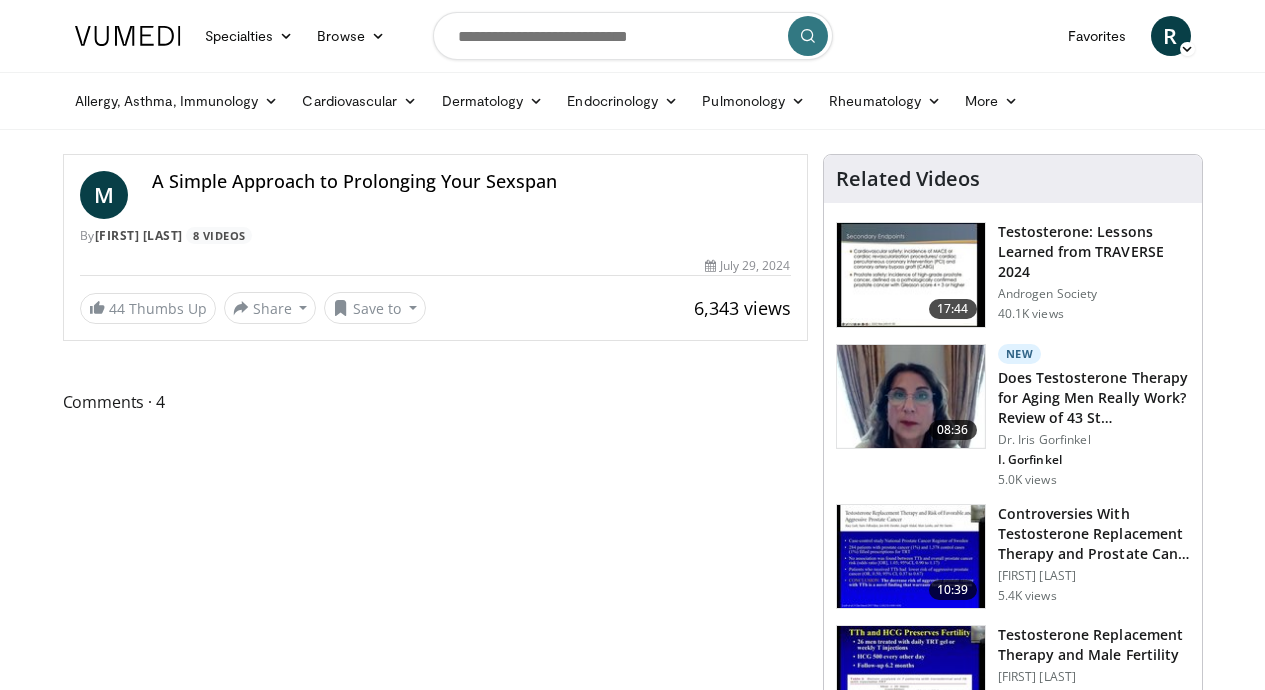 scroll, scrollTop: 0, scrollLeft: 0, axis: both 